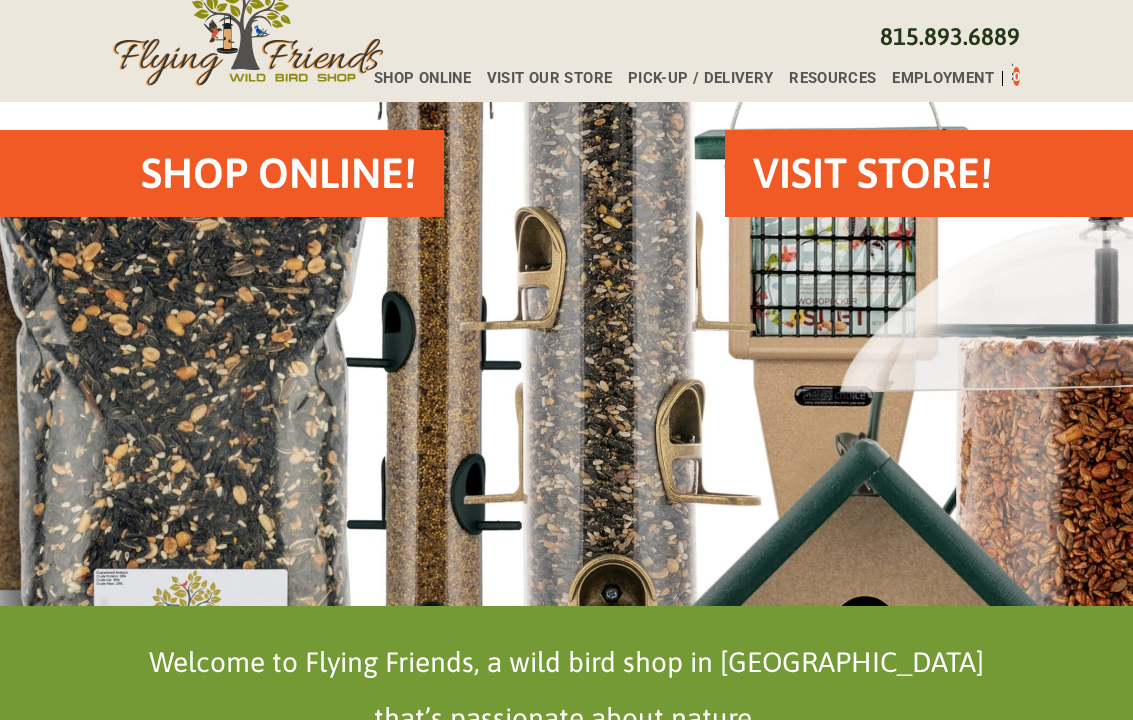 scroll, scrollTop: 96, scrollLeft: 0, axis: vertical 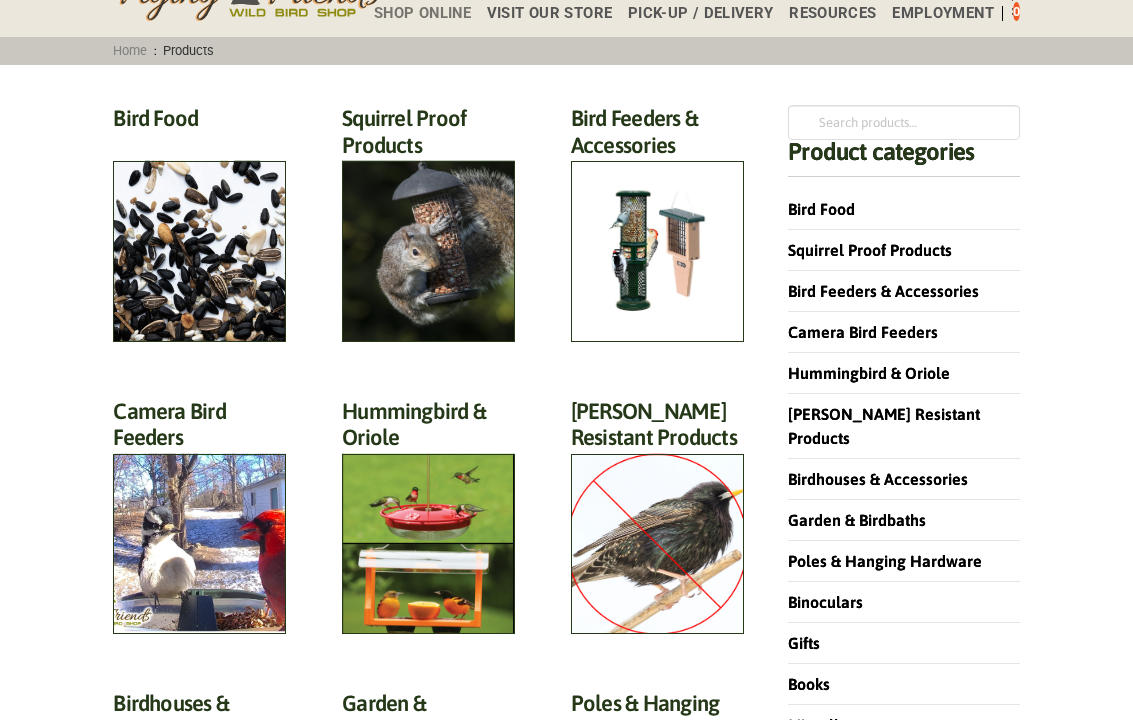 click on "Bird Food  (70)" at bounding box center [199, 123] 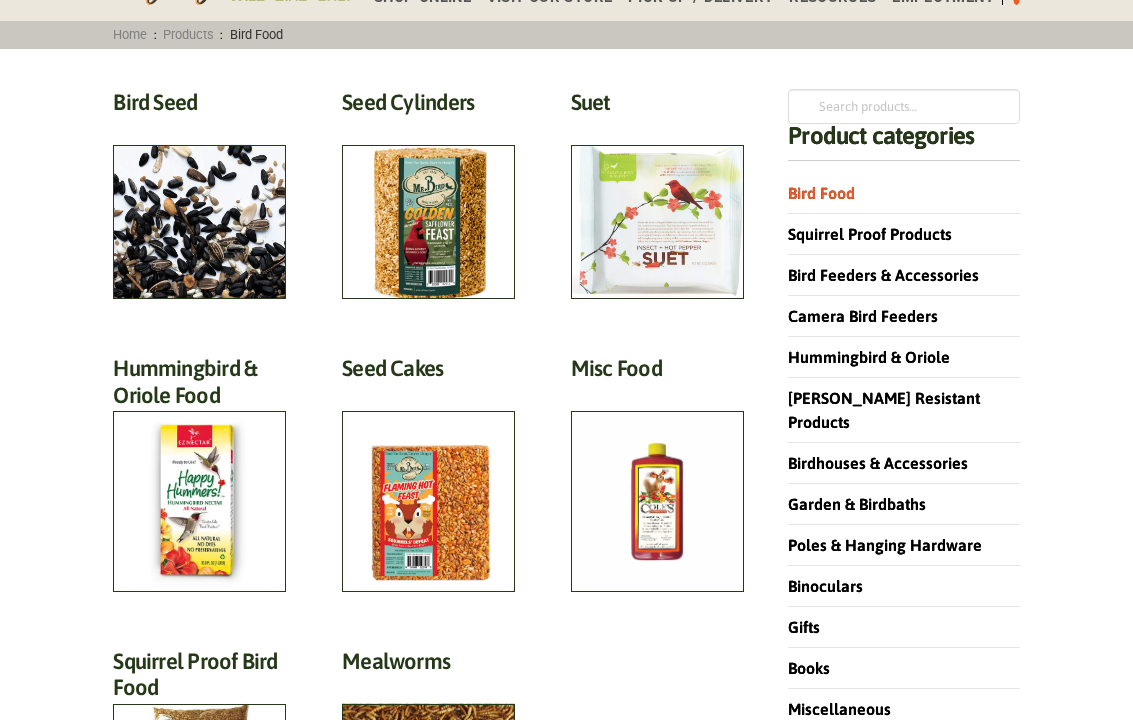 scroll, scrollTop: 180, scrollLeft: 0, axis: vertical 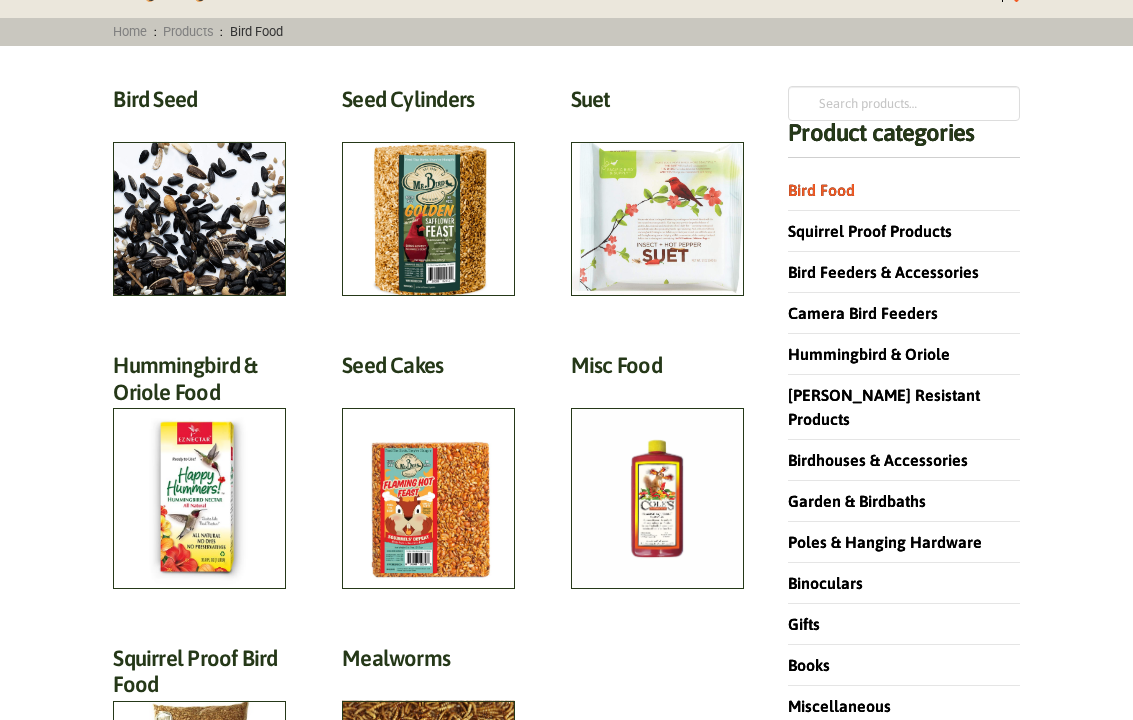 click on "Bird Seed  (30)" at bounding box center (199, 104) 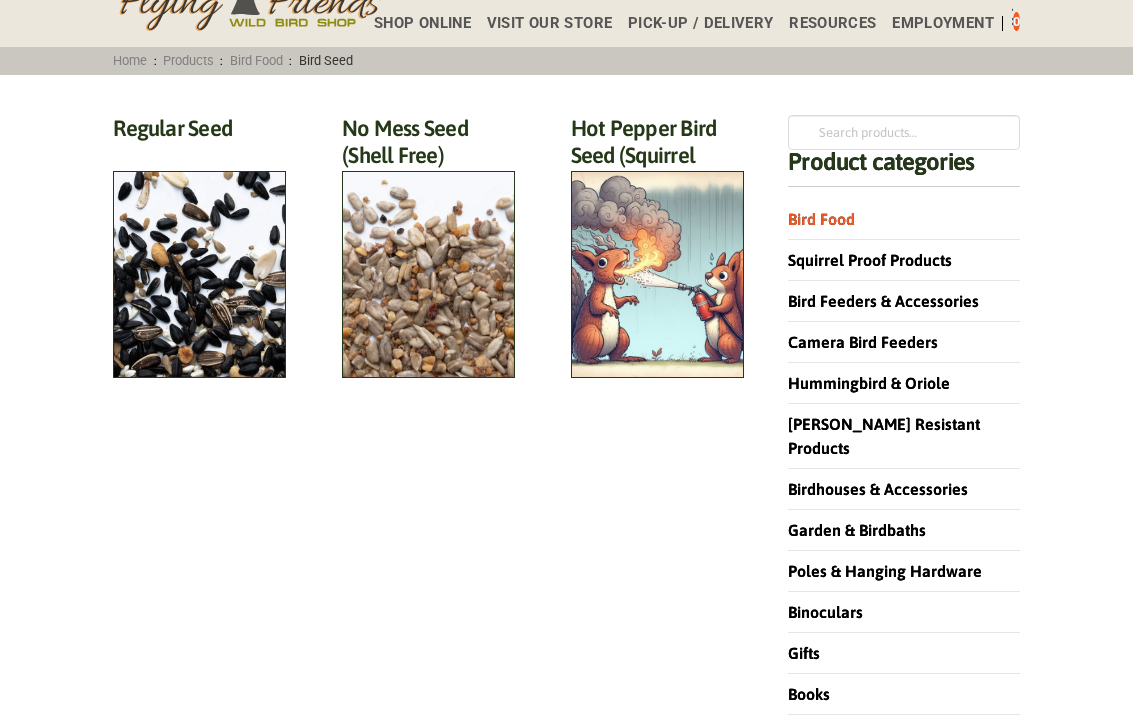 scroll, scrollTop: 151, scrollLeft: 0, axis: vertical 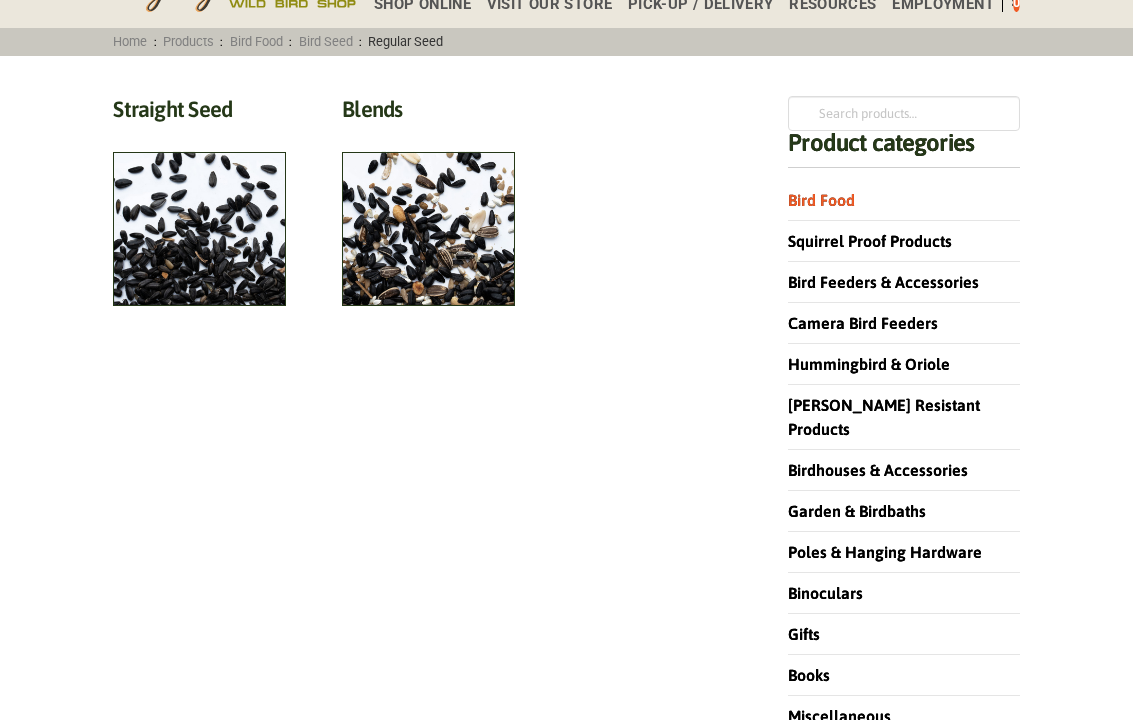 click on "Blends  (6)" at bounding box center [428, 114] 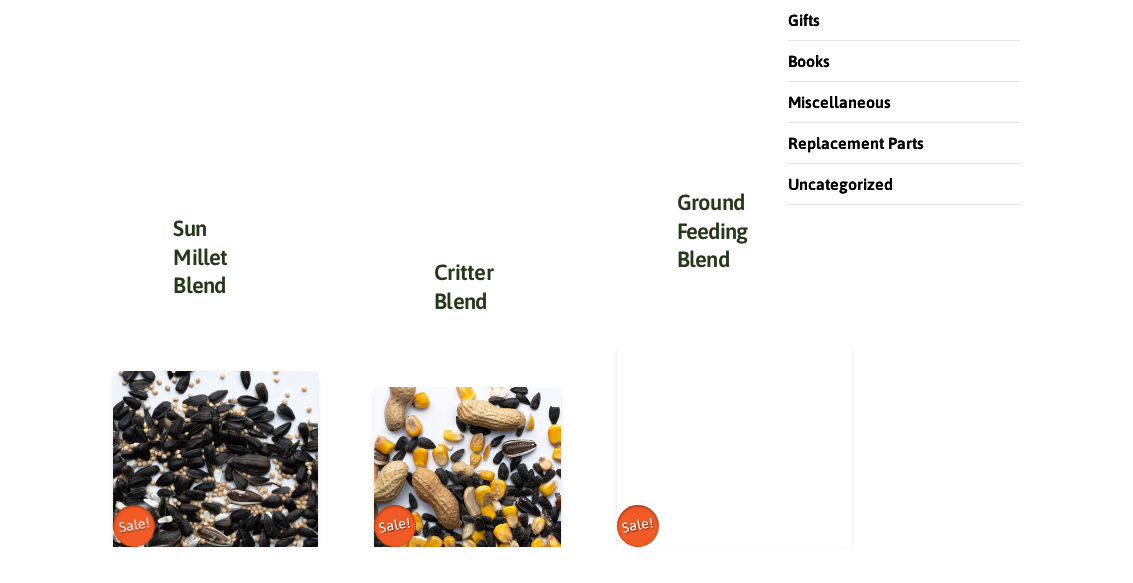 scroll, scrollTop: 784, scrollLeft: 0, axis: vertical 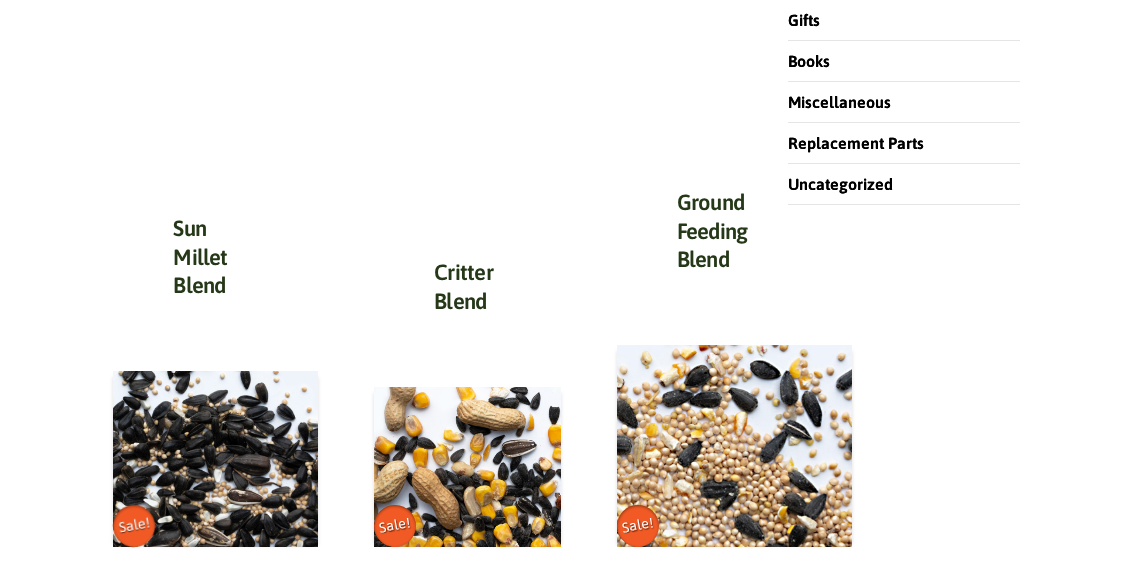 click at bounding box center [734, 446] 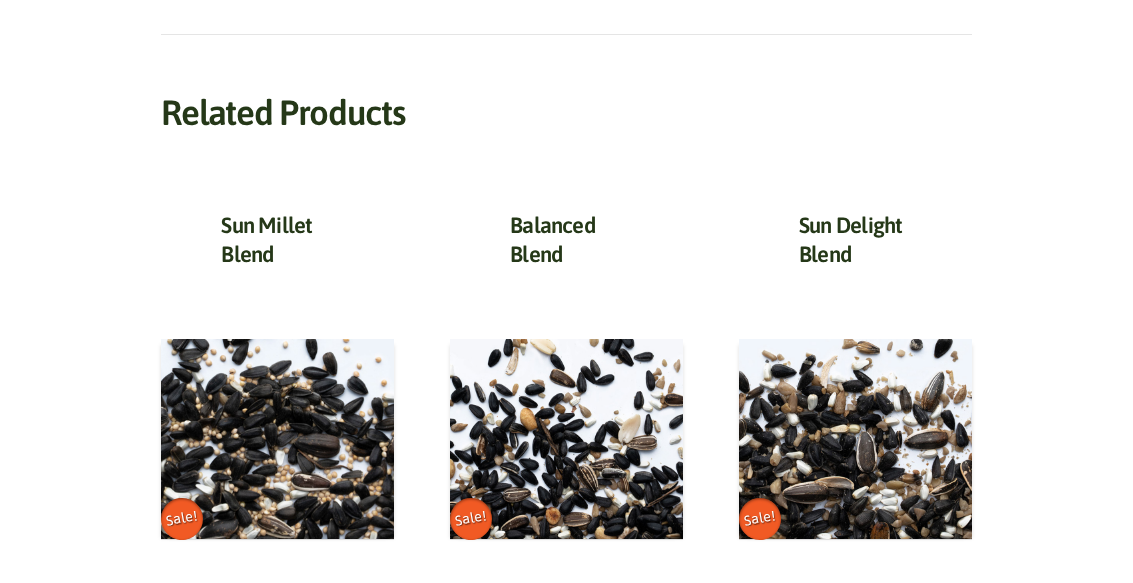 scroll, scrollTop: 807, scrollLeft: 0, axis: vertical 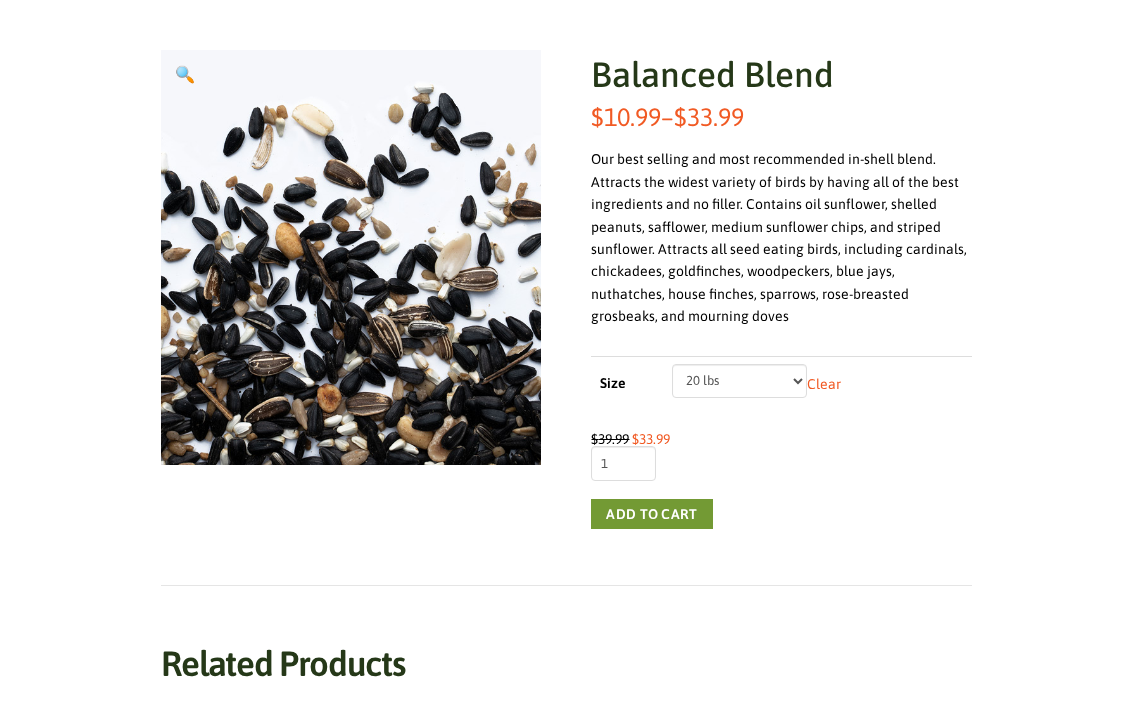 click on "Add to cart" 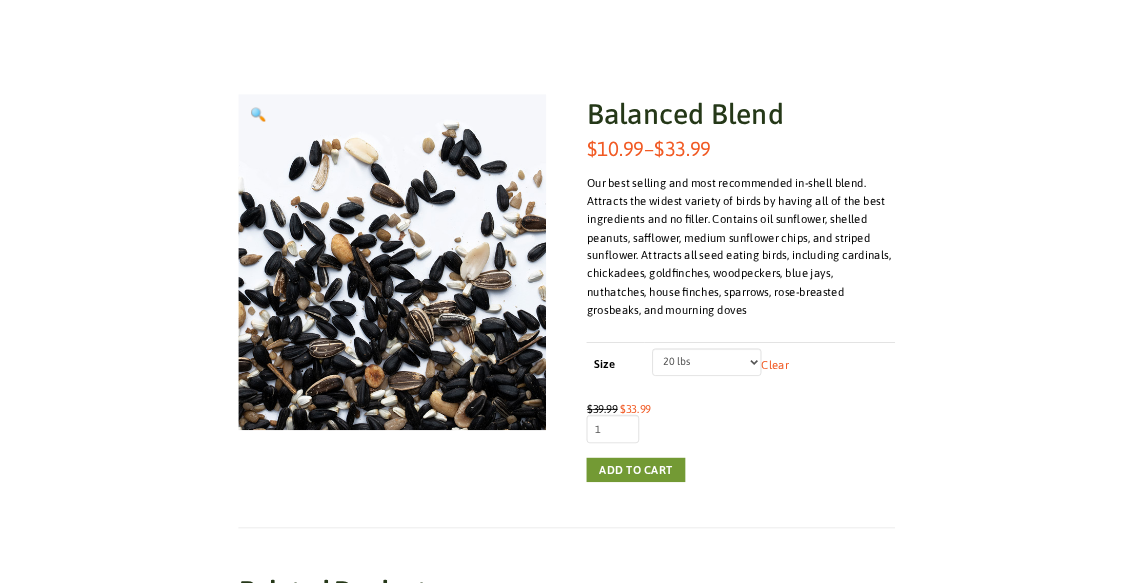 scroll, scrollTop: 0, scrollLeft: 0, axis: both 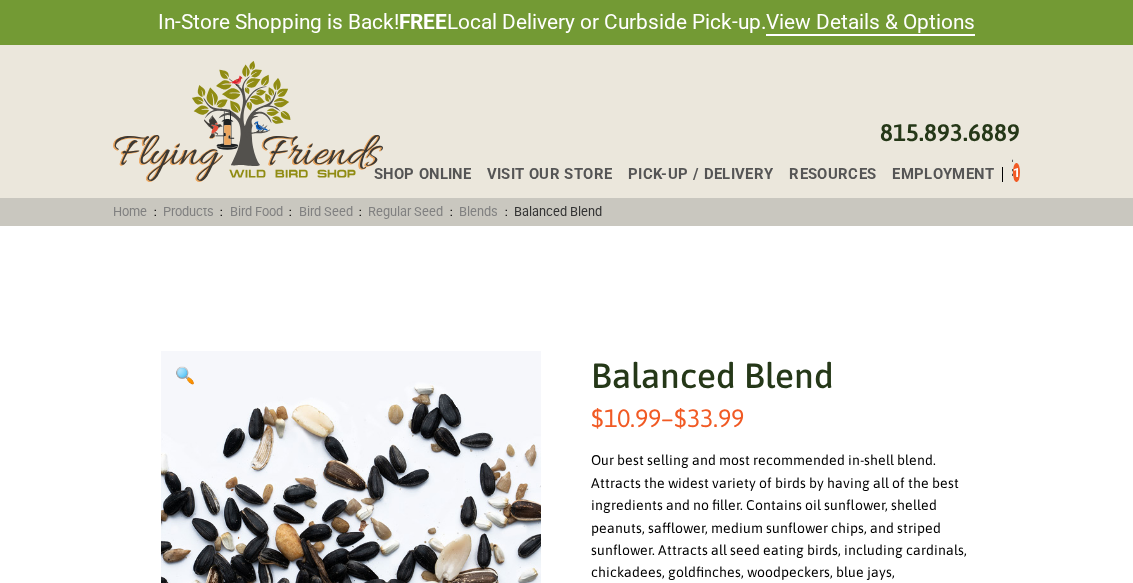 click on "Home" at bounding box center [130, 211] 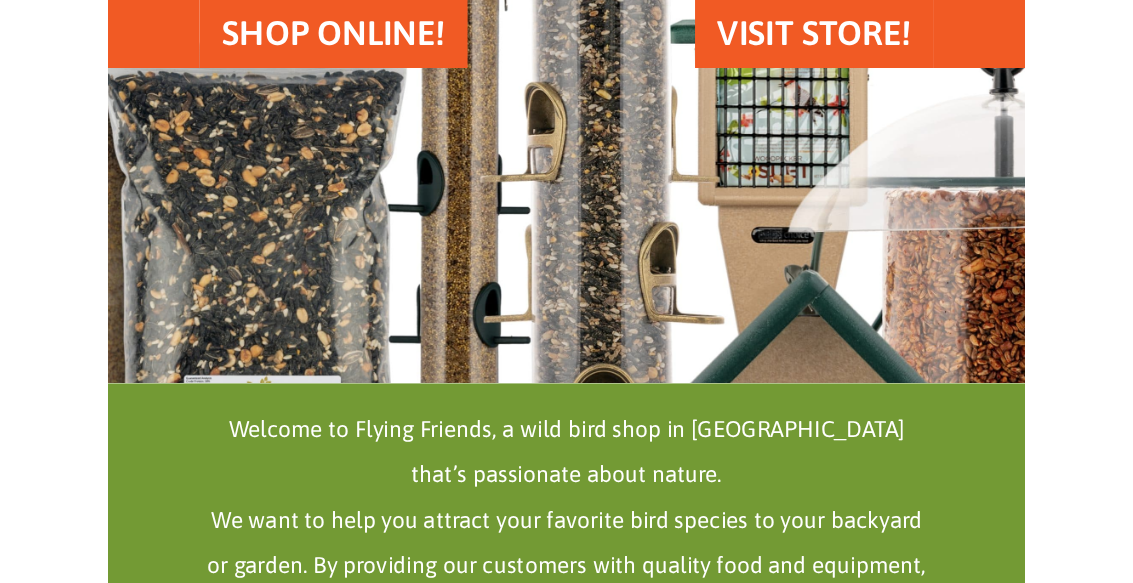scroll, scrollTop: 0, scrollLeft: 0, axis: both 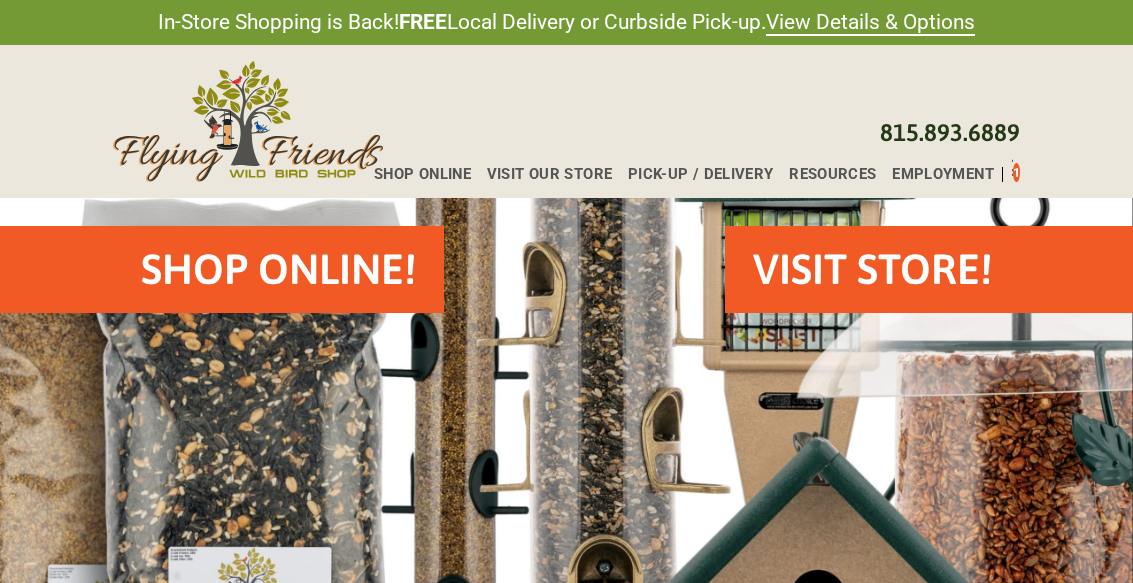 click on "Shop Online!" 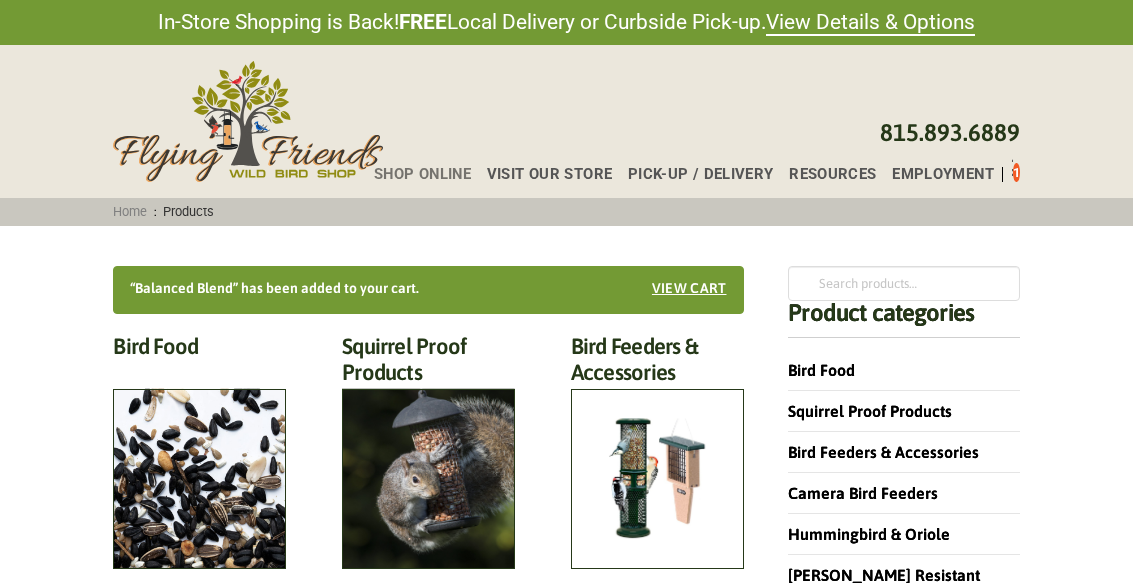 scroll, scrollTop: 0, scrollLeft: 0, axis: both 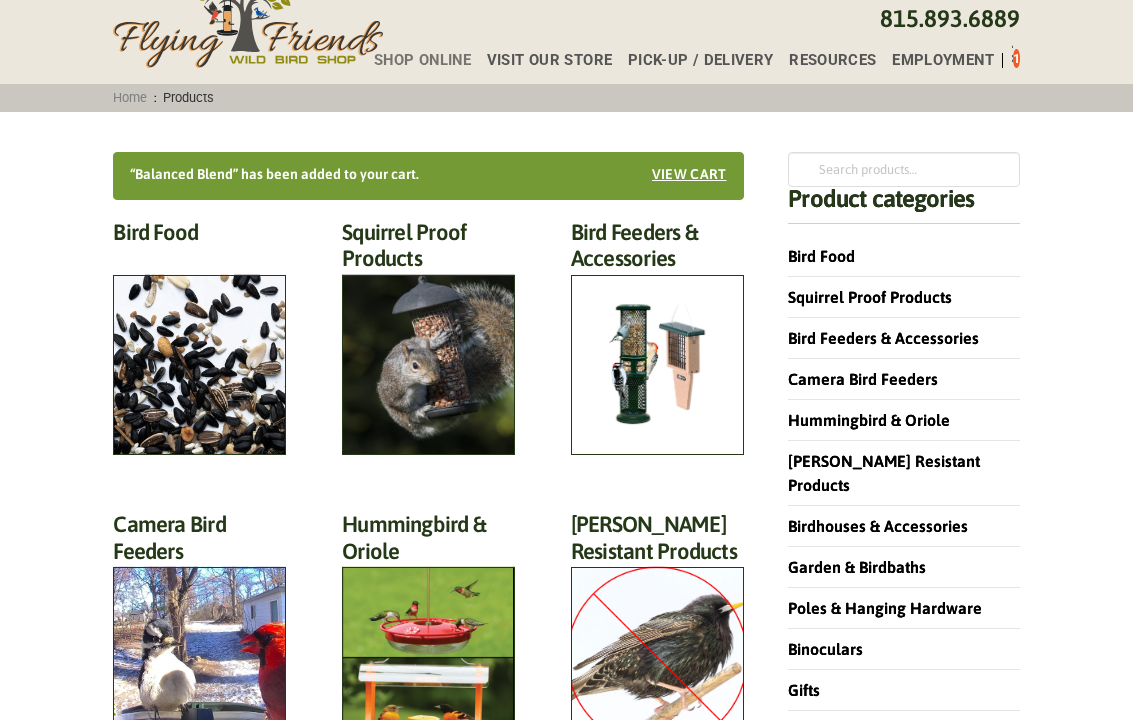 click on "Bird Food  (70)" at bounding box center [199, 237] 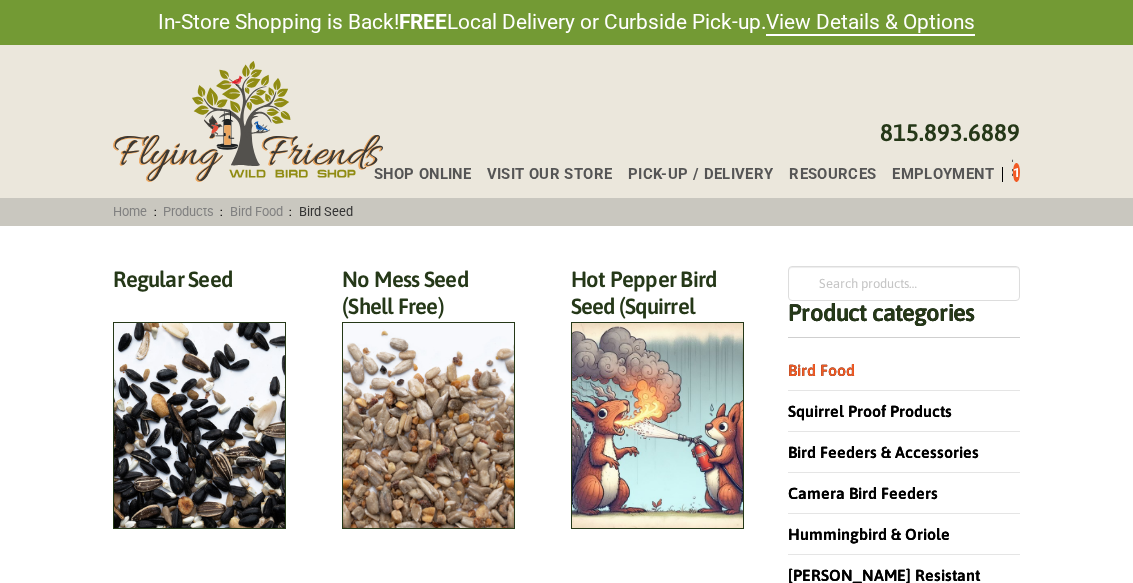 scroll, scrollTop: 0, scrollLeft: 0, axis: both 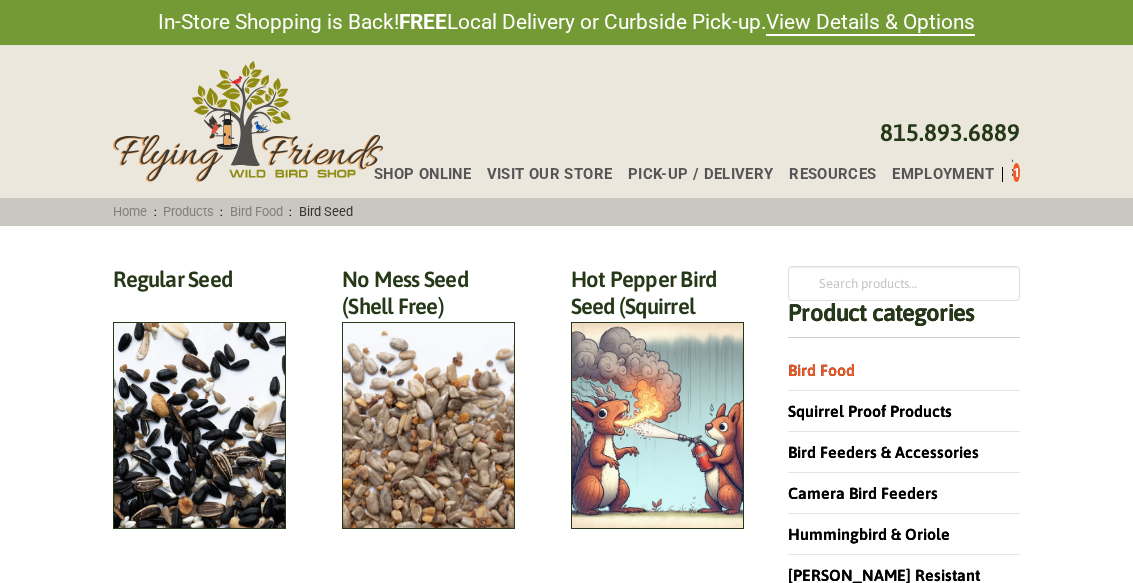 click on "Regular Seed  (18)" at bounding box center (199, 284) 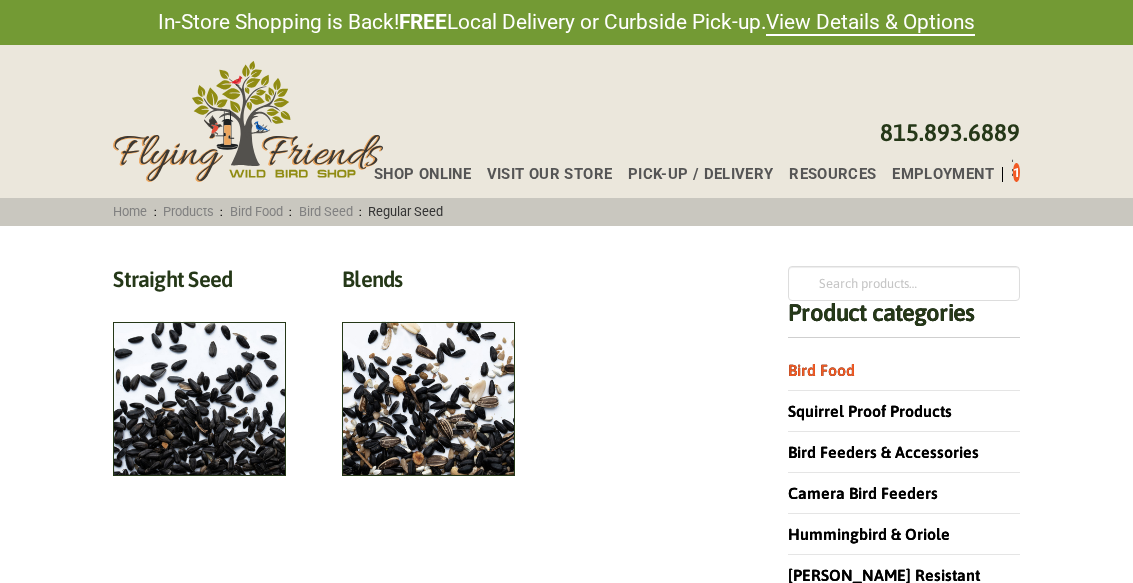scroll, scrollTop: 0, scrollLeft: 0, axis: both 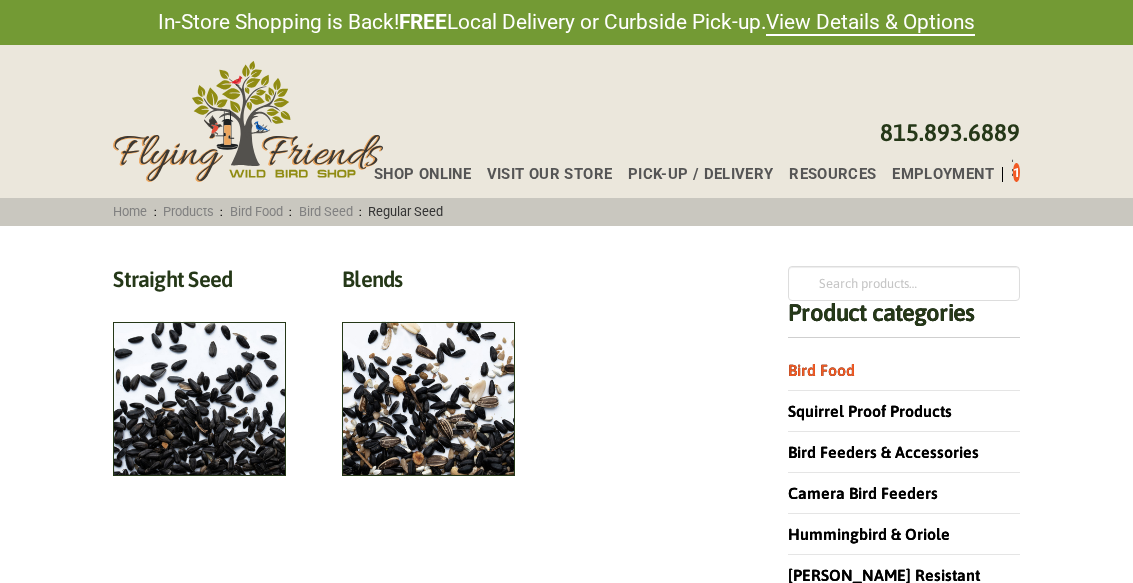 click on "Blends  (6)" at bounding box center [428, 284] 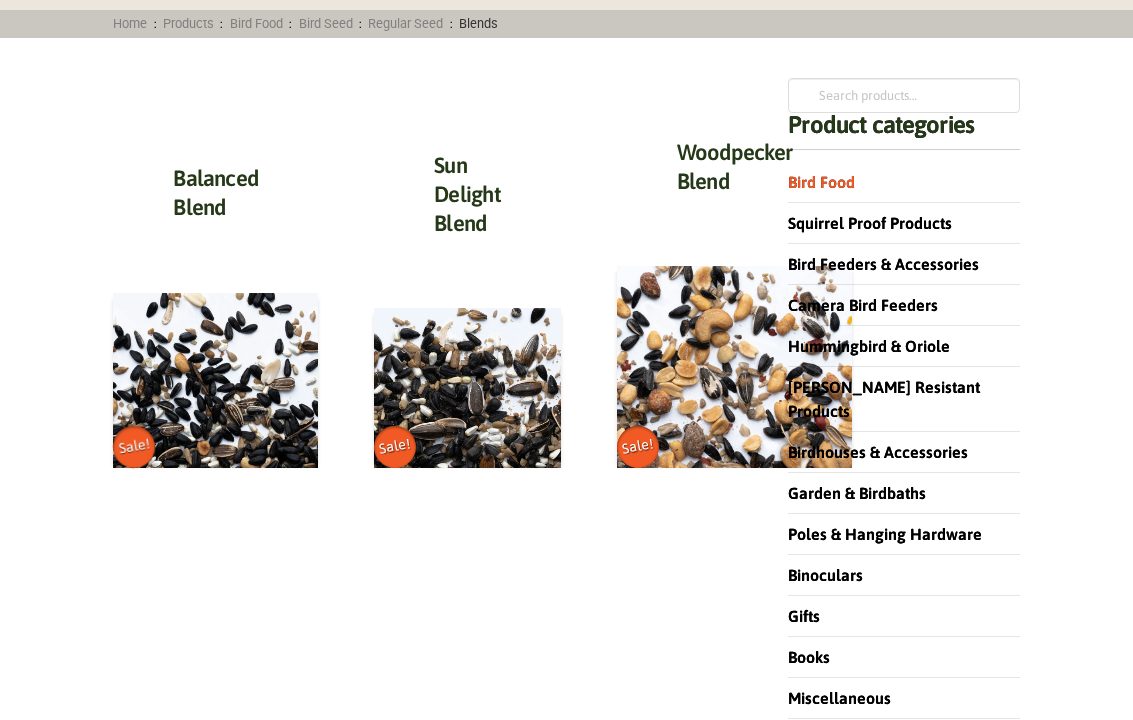 scroll, scrollTop: 188, scrollLeft: 0, axis: vertical 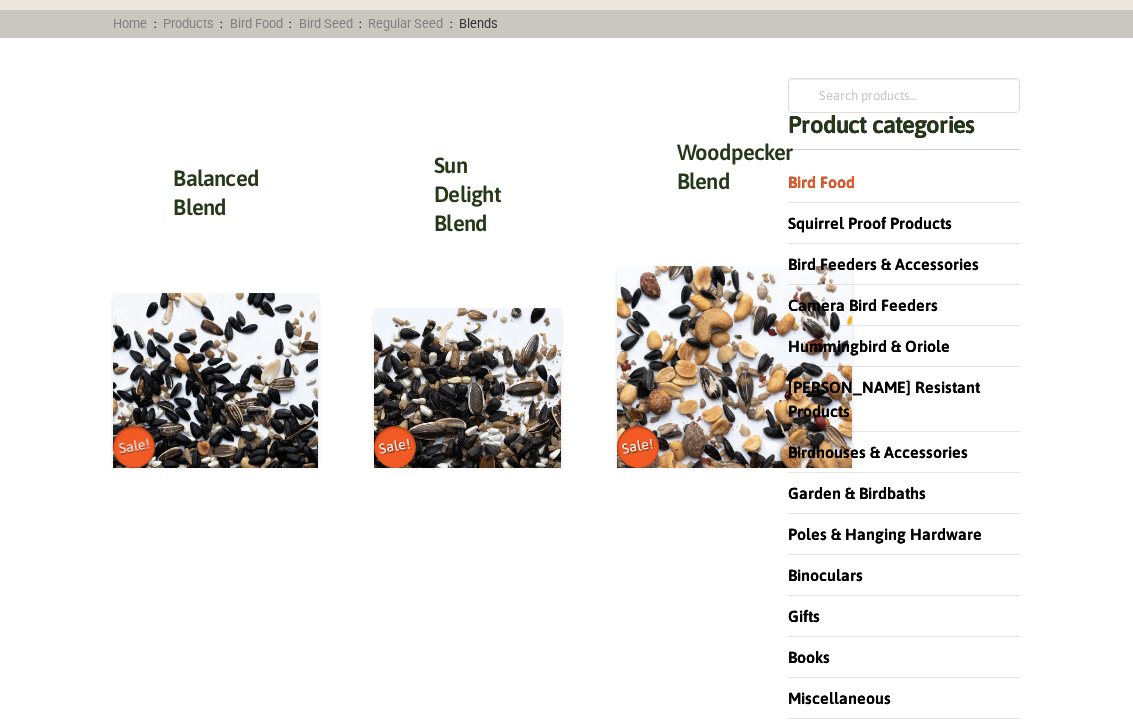 click at bounding box center (215, 381) 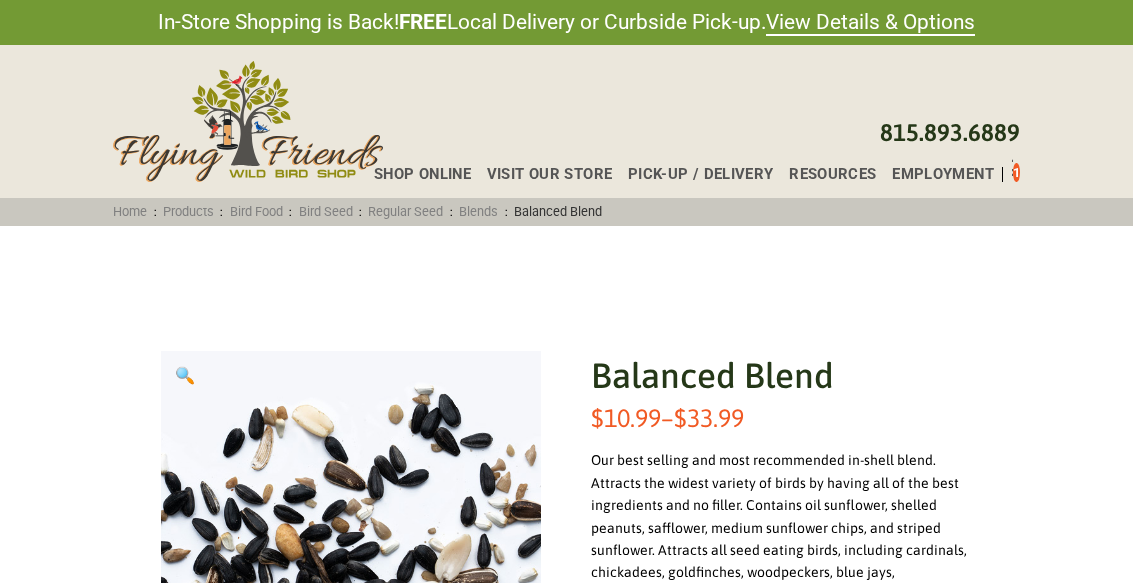 scroll, scrollTop: 0, scrollLeft: 0, axis: both 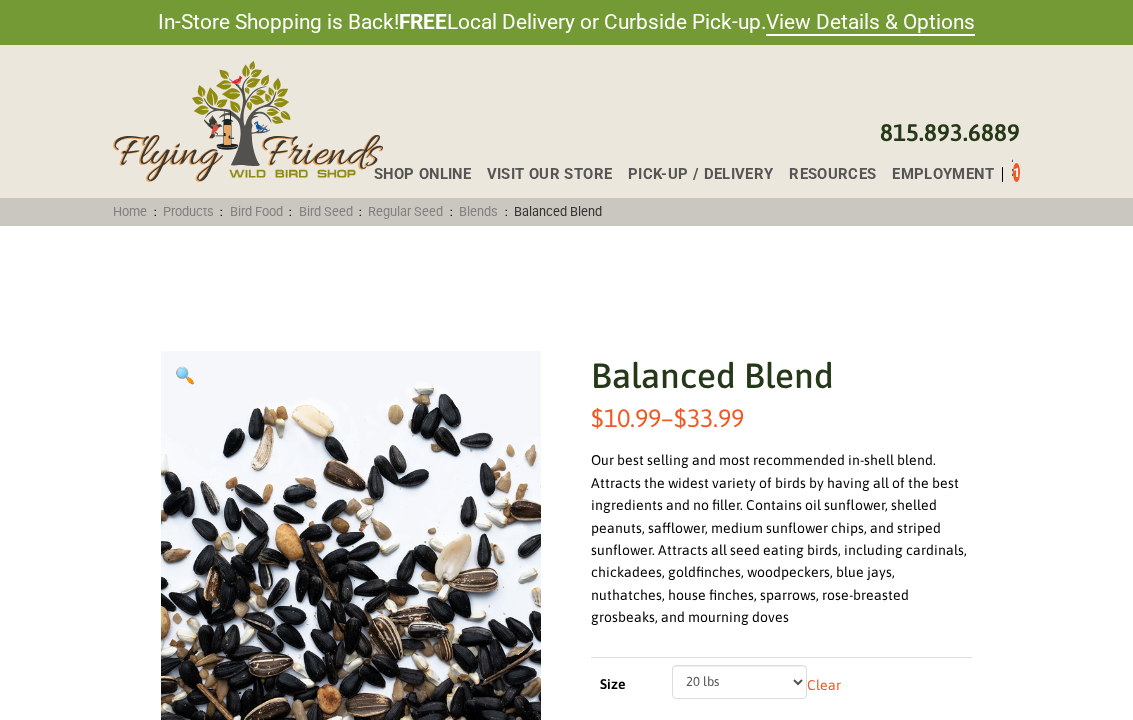 click on "Shop Online Visit Our Store Pick-up / Delivery Resources Employment 1" at bounding box center (701, 170) 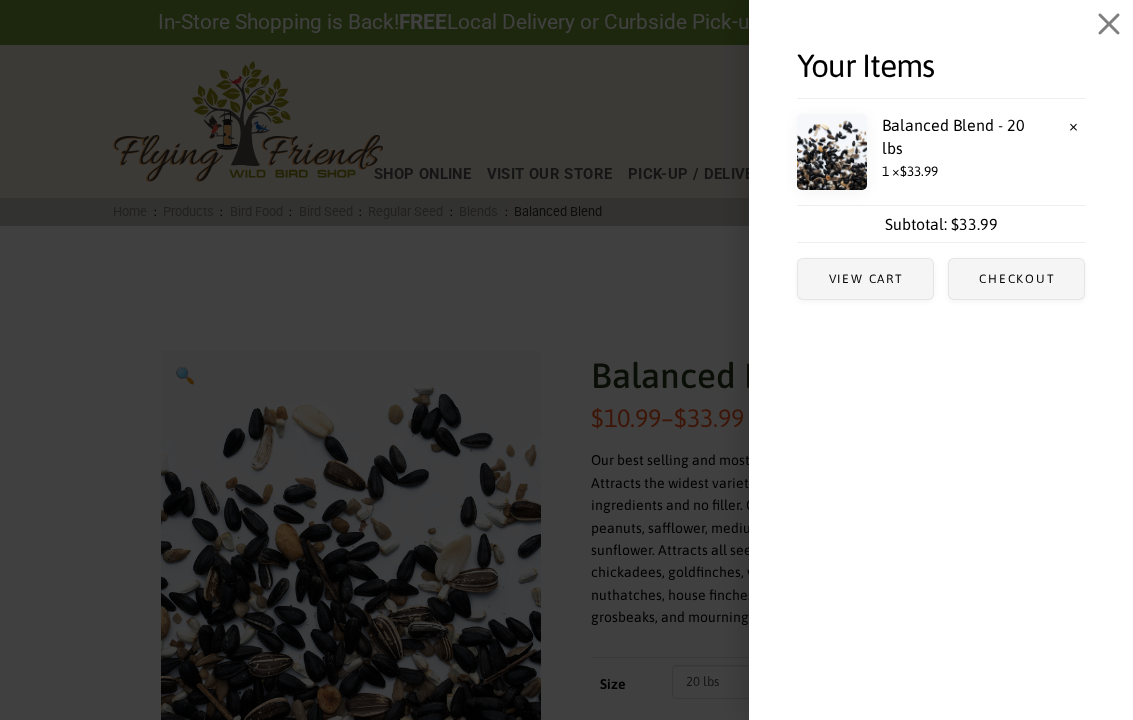 click on "Checkout" at bounding box center (1016, 279) 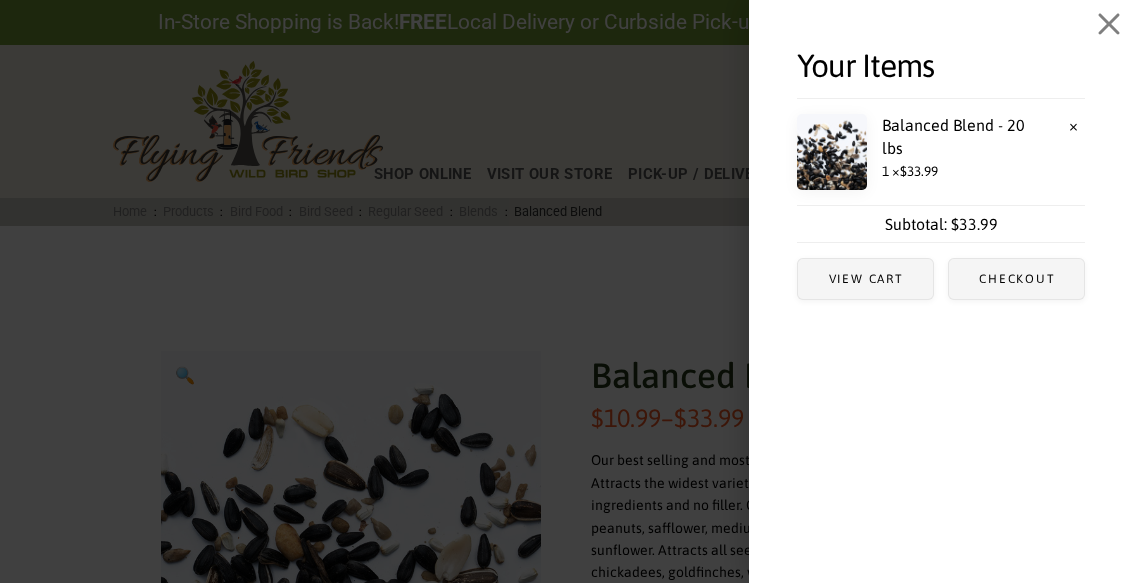 click on "×" at bounding box center (1074, 125) 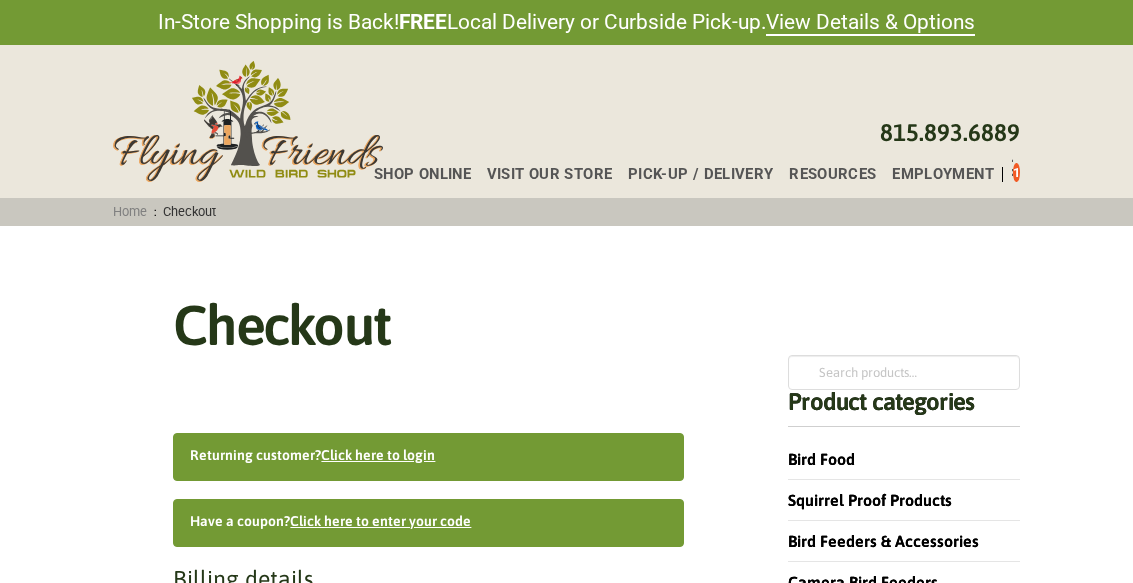 scroll, scrollTop: 0, scrollLeft: 0, axis: both 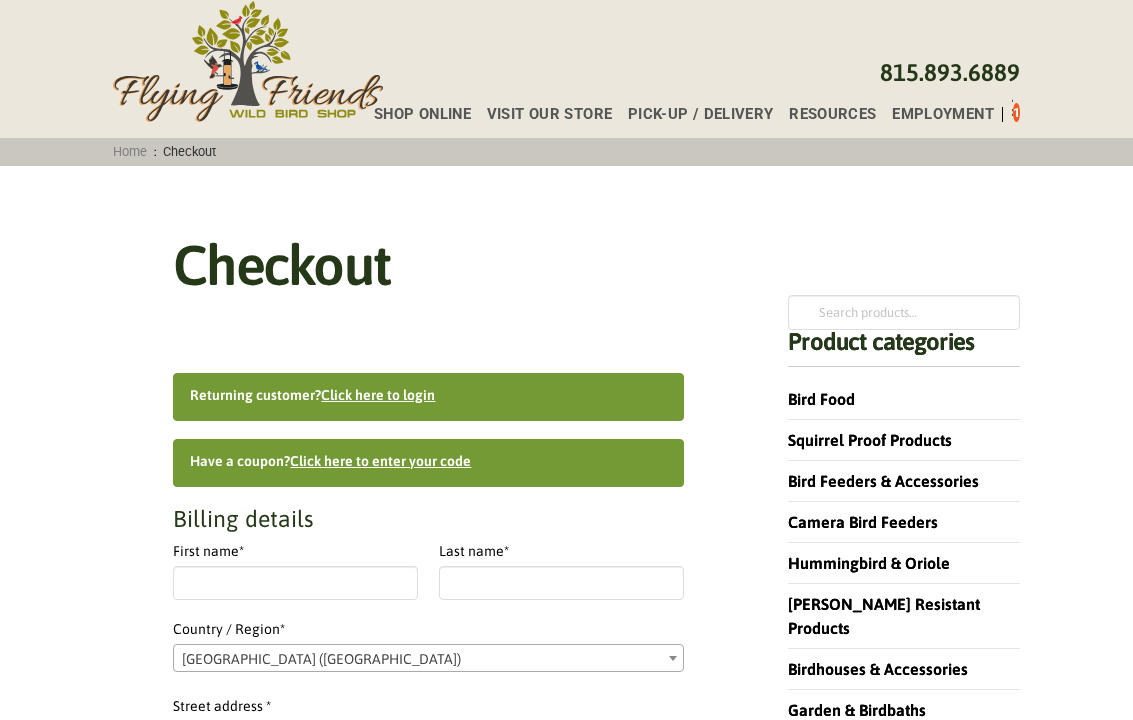 click on "Pick-up / Delivery" at bounding box center [701, 114] 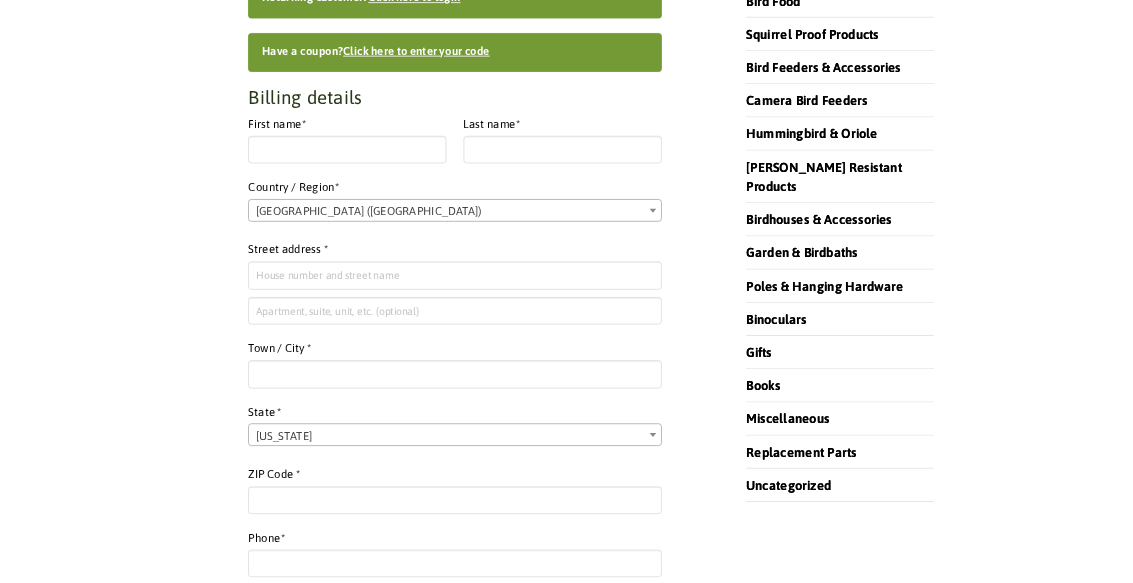 scroll, scrollTop: 0, scrollLeft: 0, axis: both 